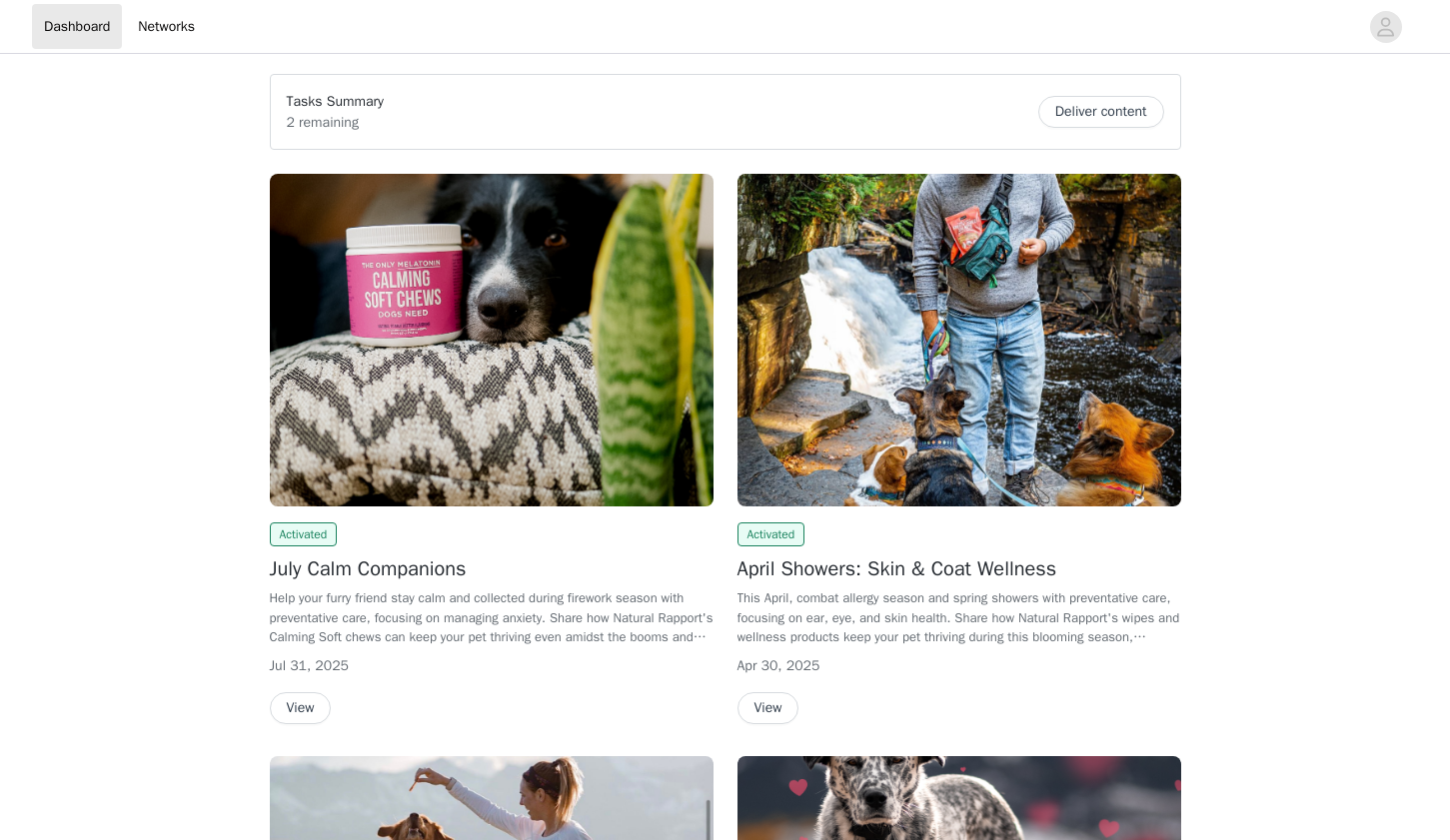 scroll, scrollTop: 0, scrollLeft: 0, axis: both 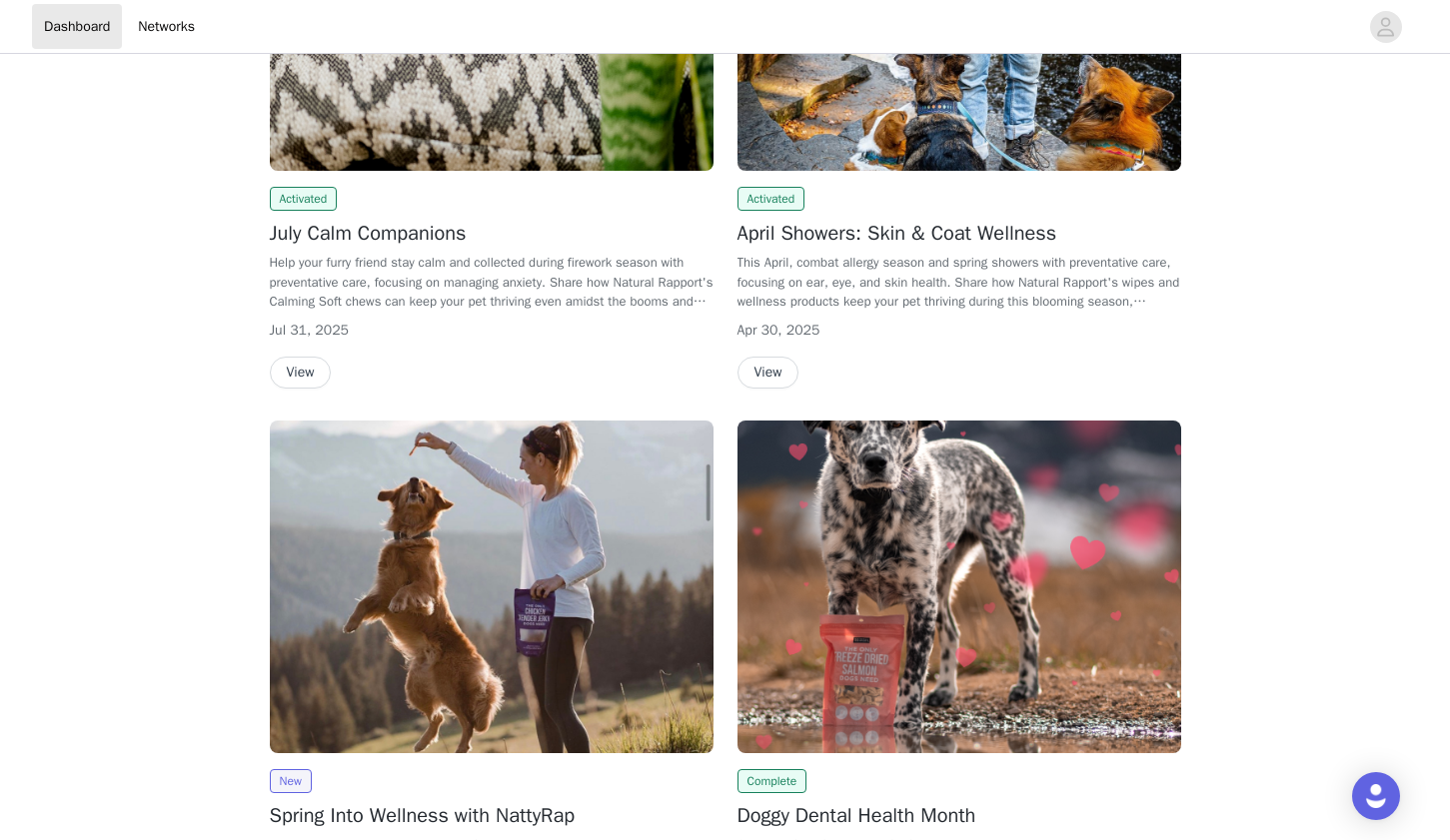 click on "View" at bounding box center [301, 373] 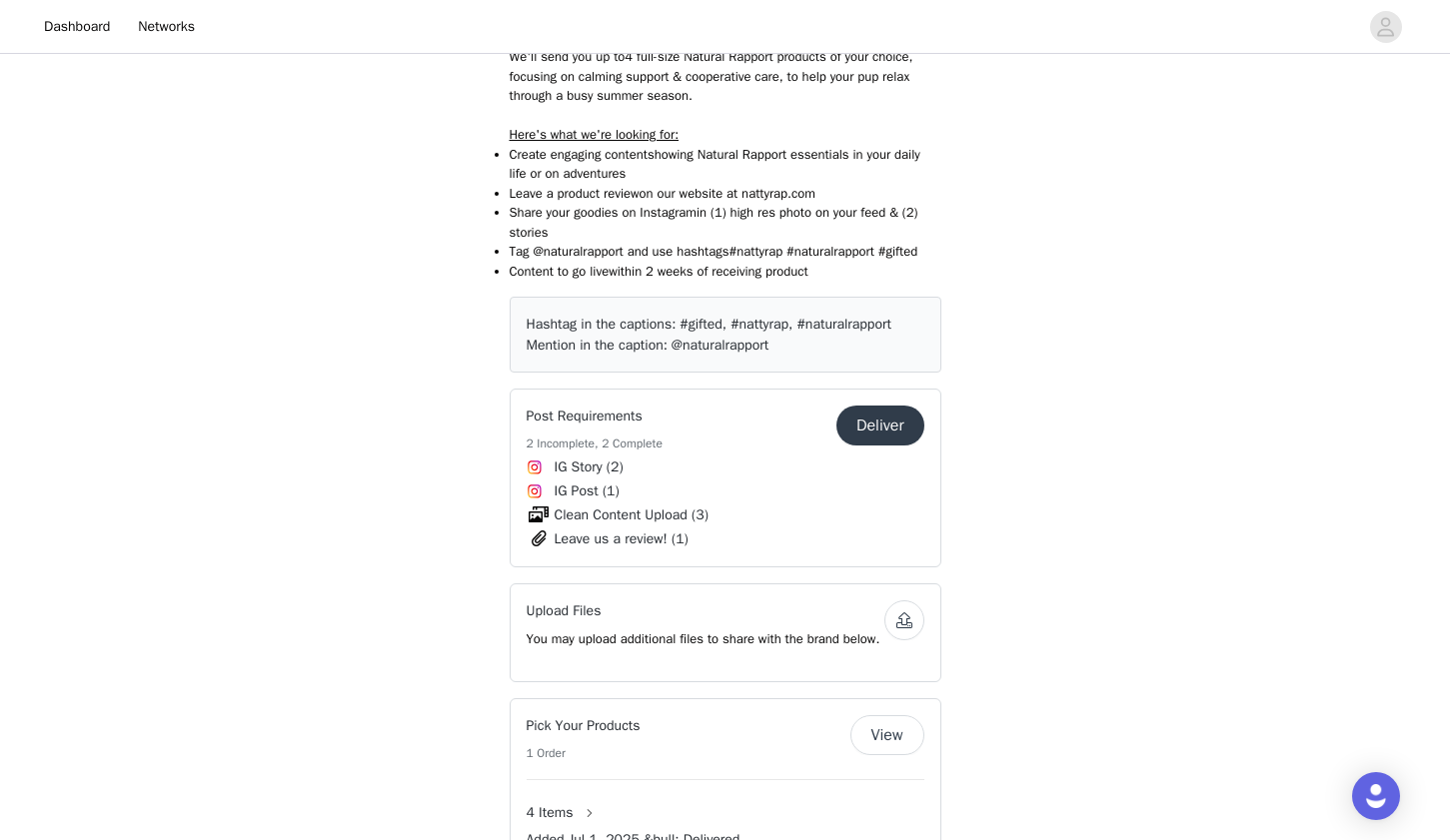 scroll, scrollTop: 1071, scrollLeft: 0, axis: vertical 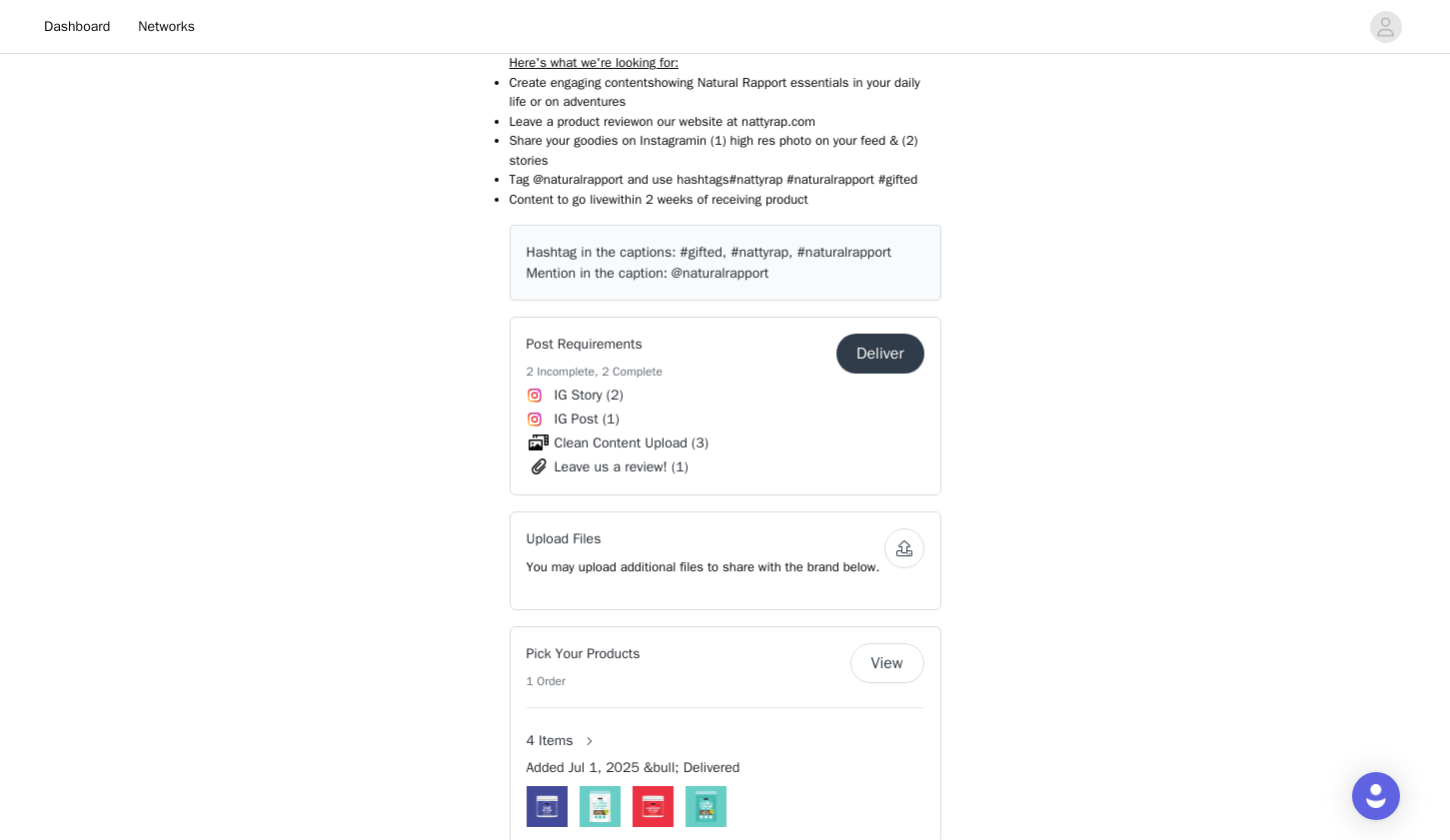 click on "Deliver" at bounding box center (880, 354) 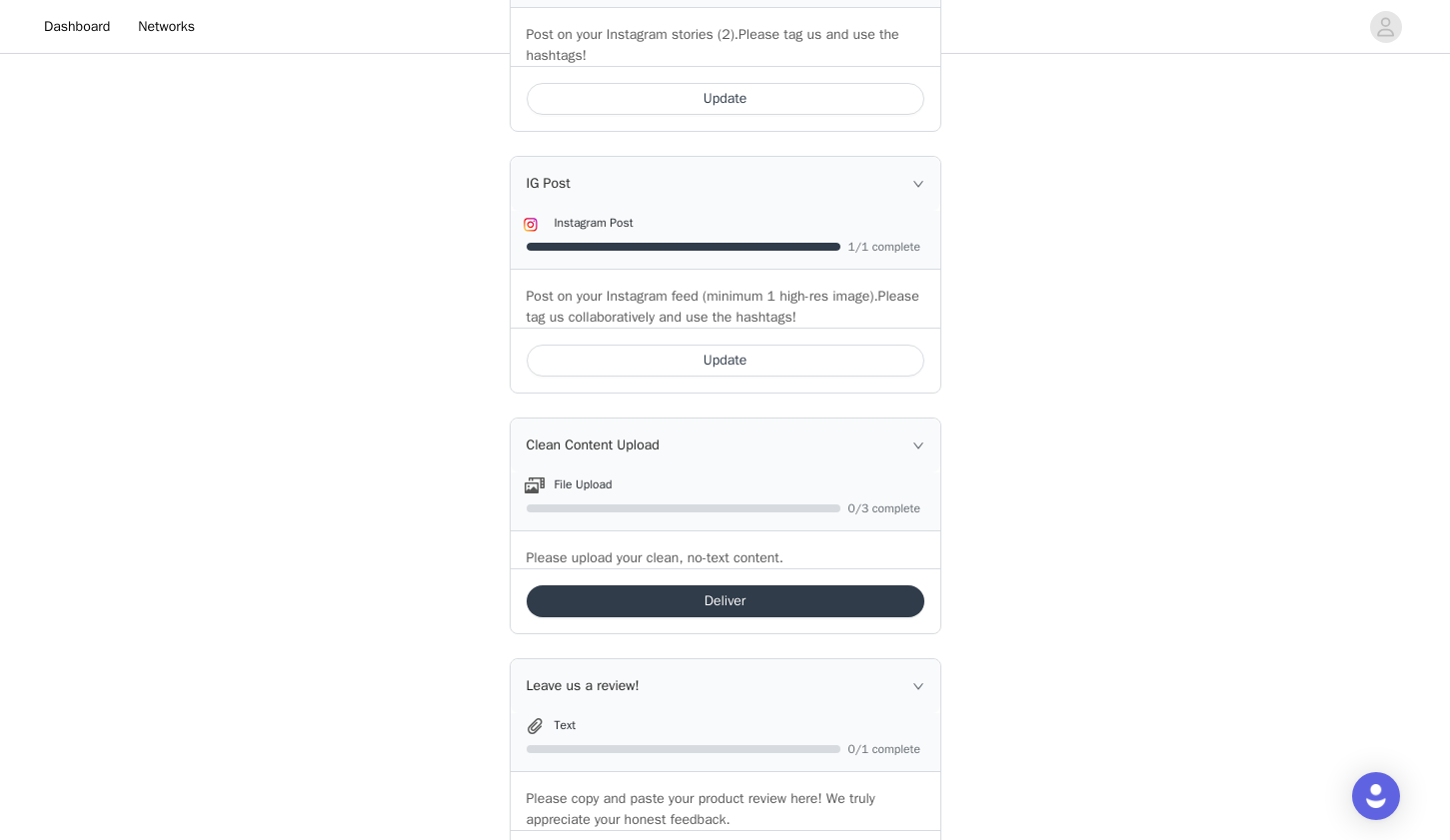 scroll, scrollTop: 807, scrollLeft: 0, axis: vertical 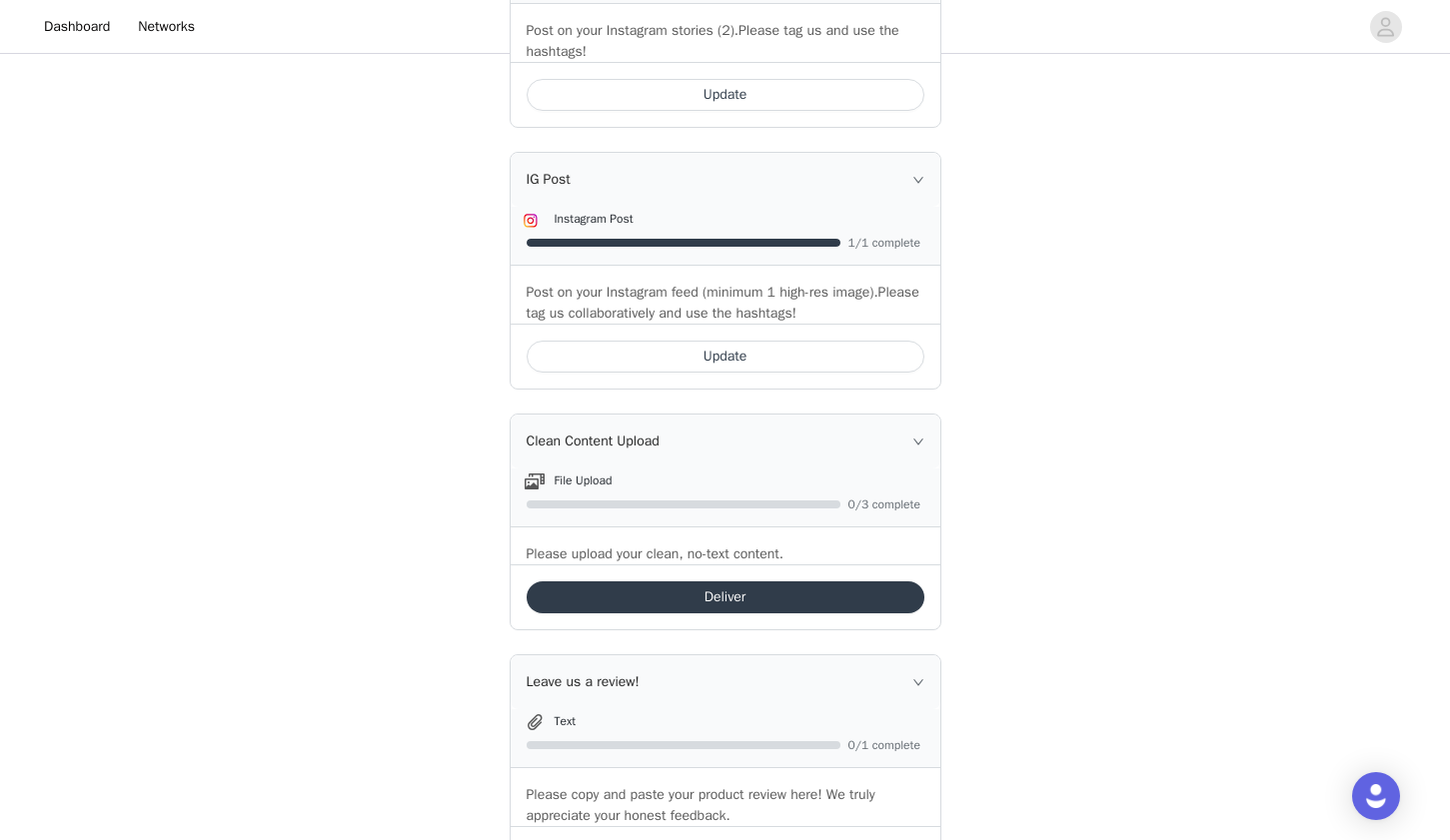 click on "Deliver" at bounding box center (725, 597) 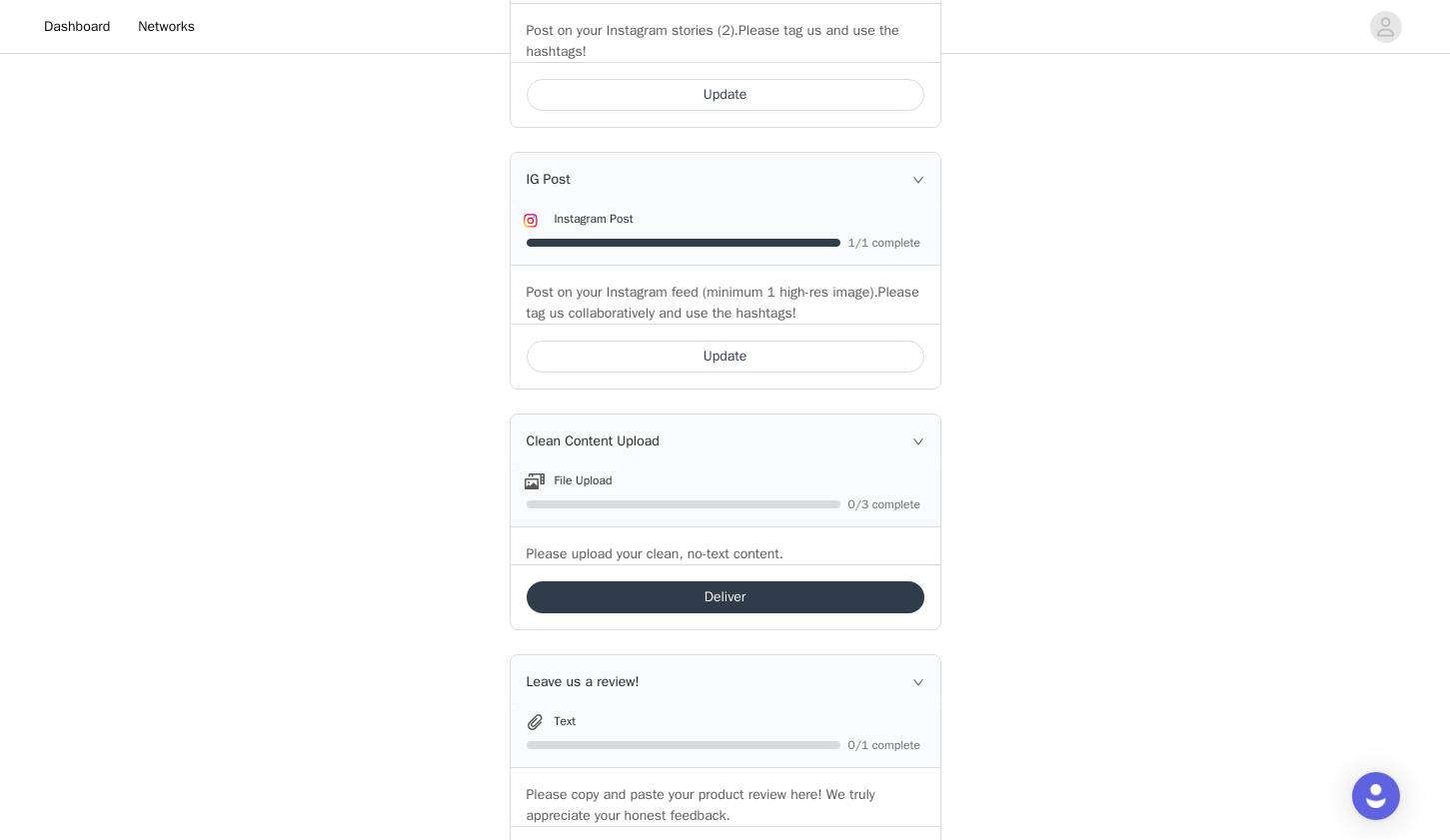 scroll, scrollTop: 0, scrollLeft: 0, axis: both 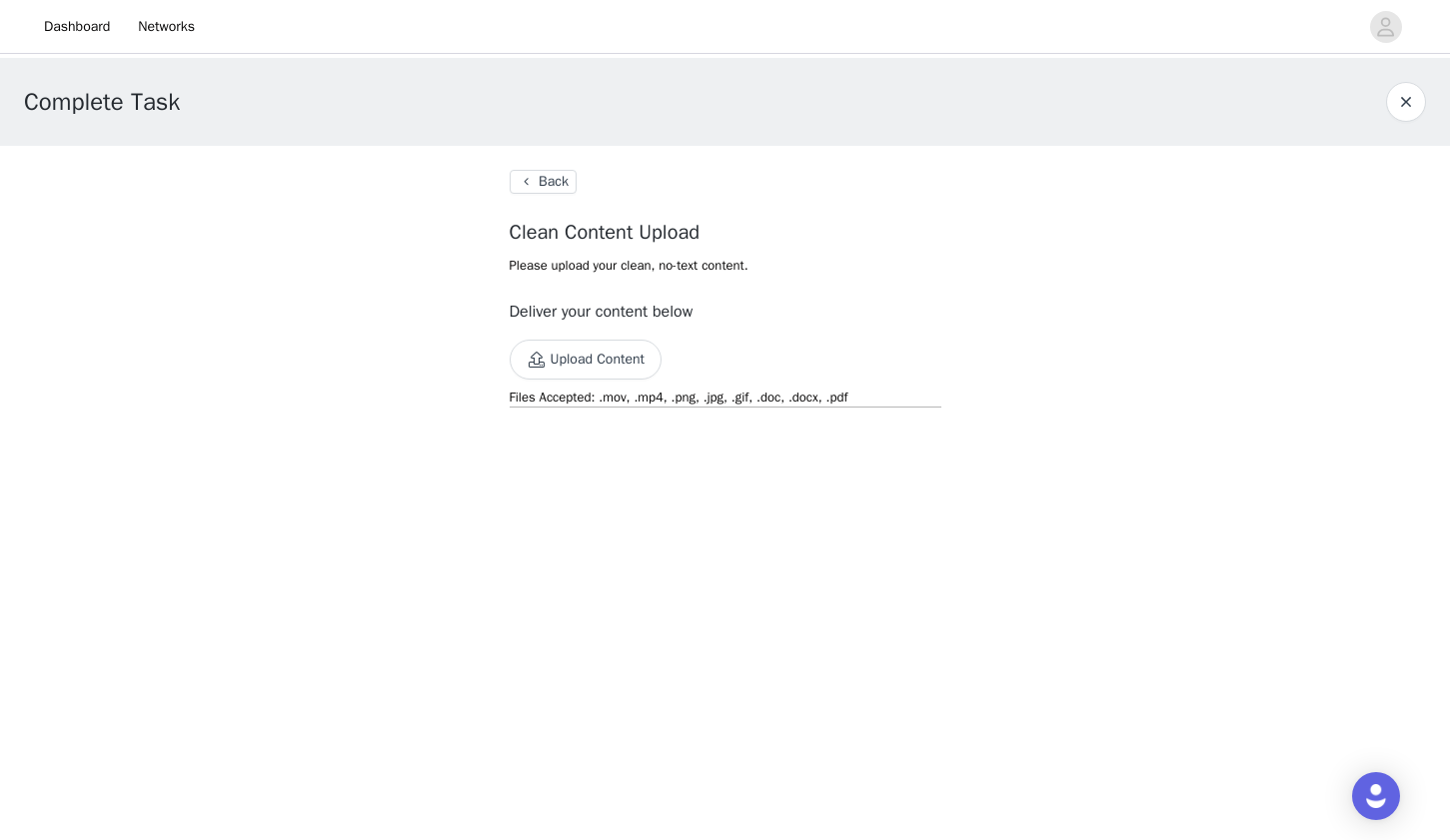 click on "Upload Content" at bounding box center (586, 360) 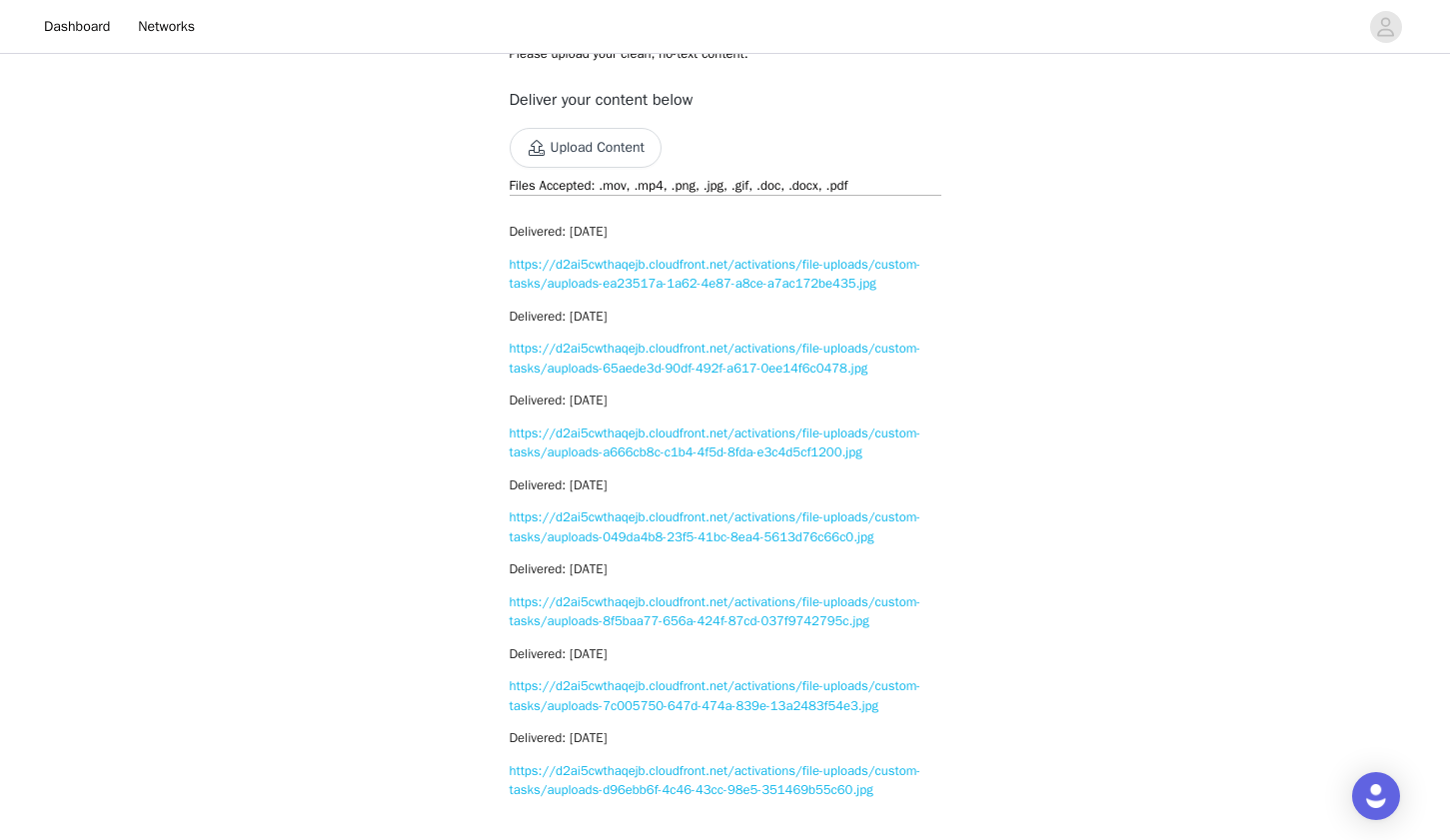 scroll, scrollTop: 0, scrollLeft: 0, axis: both 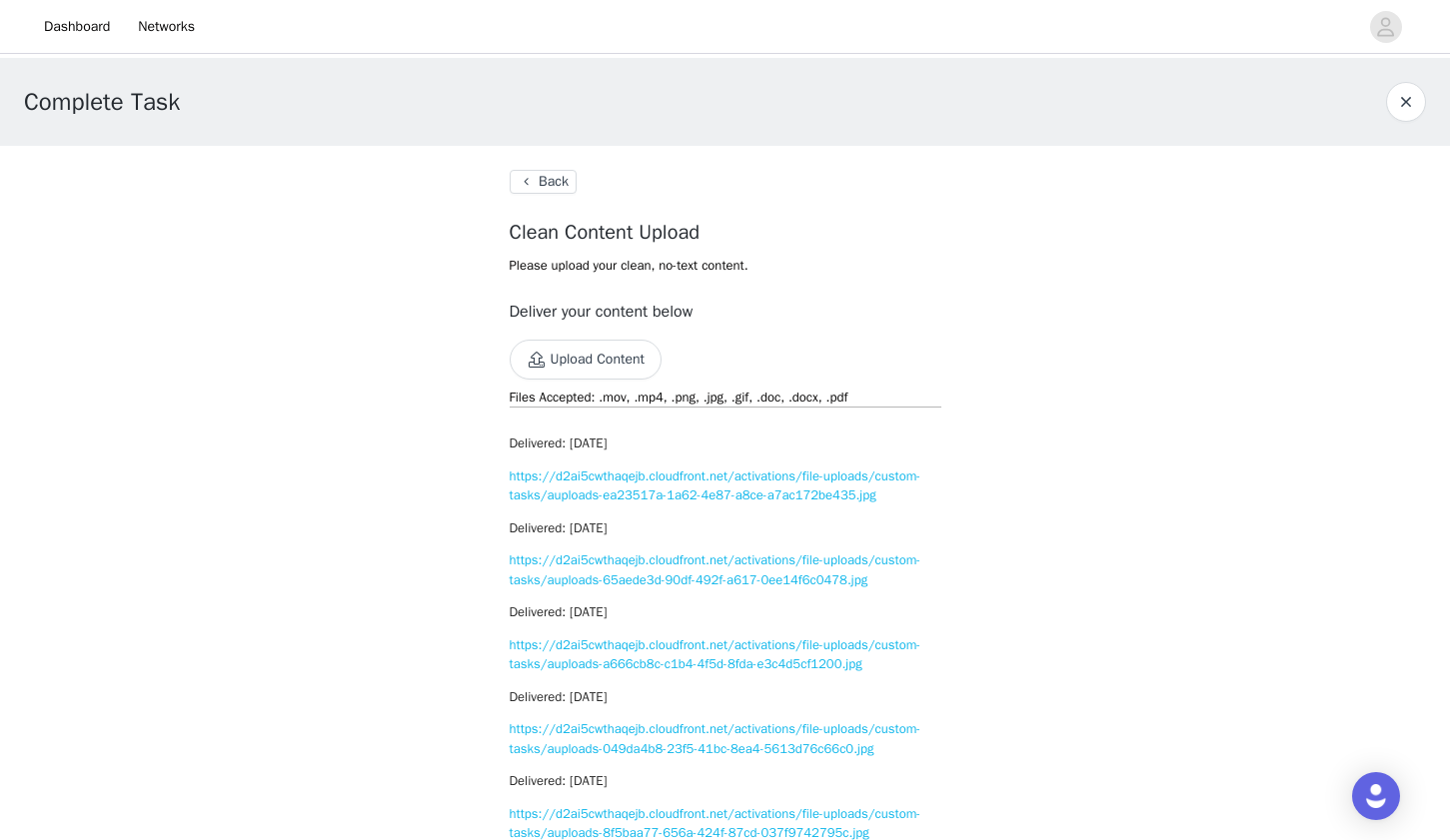 click on "Upload Content" at bounding box center (586, 360) 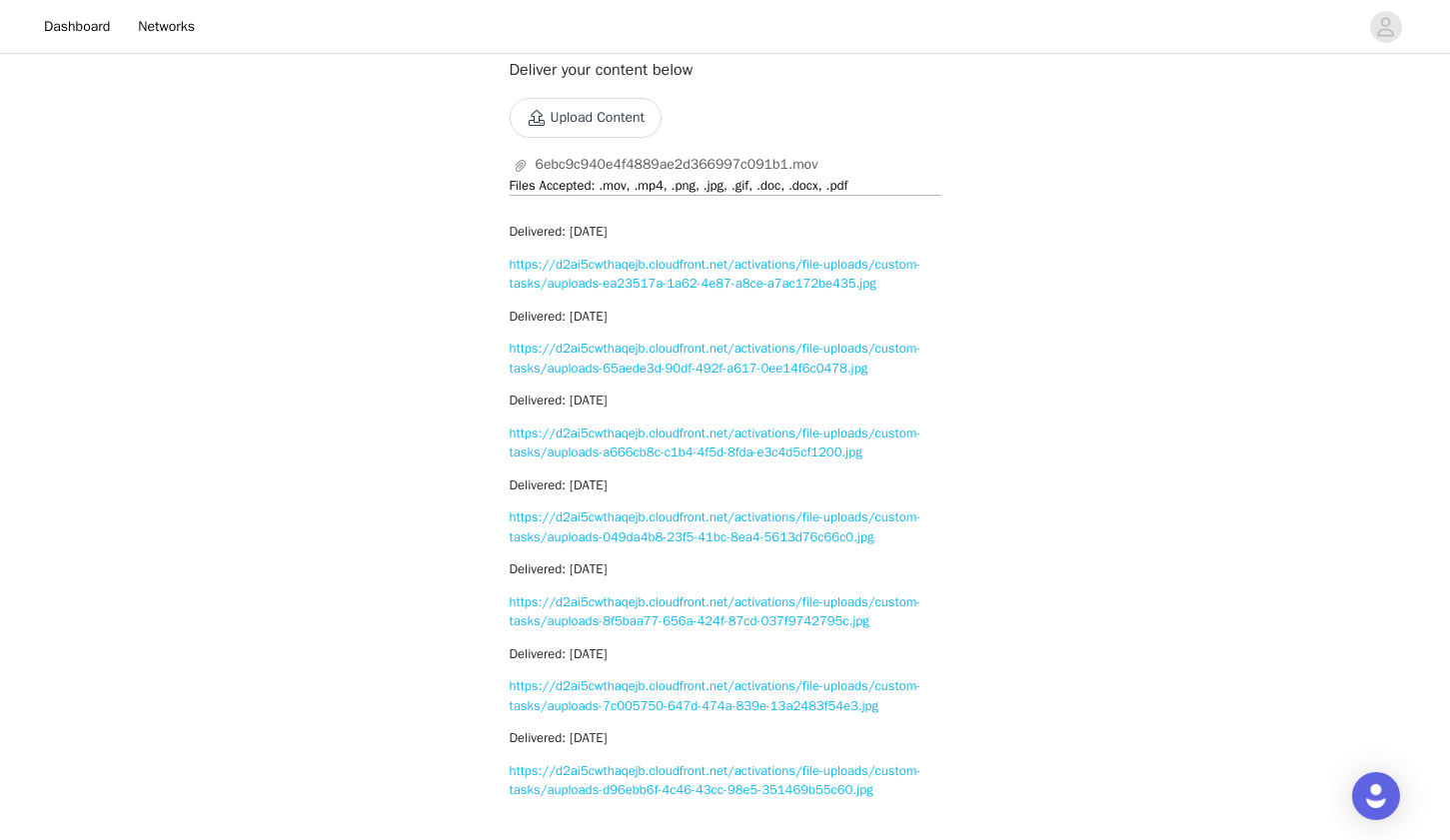 scroll, scrollTop: 0, scrollLeft: 0, axis: both 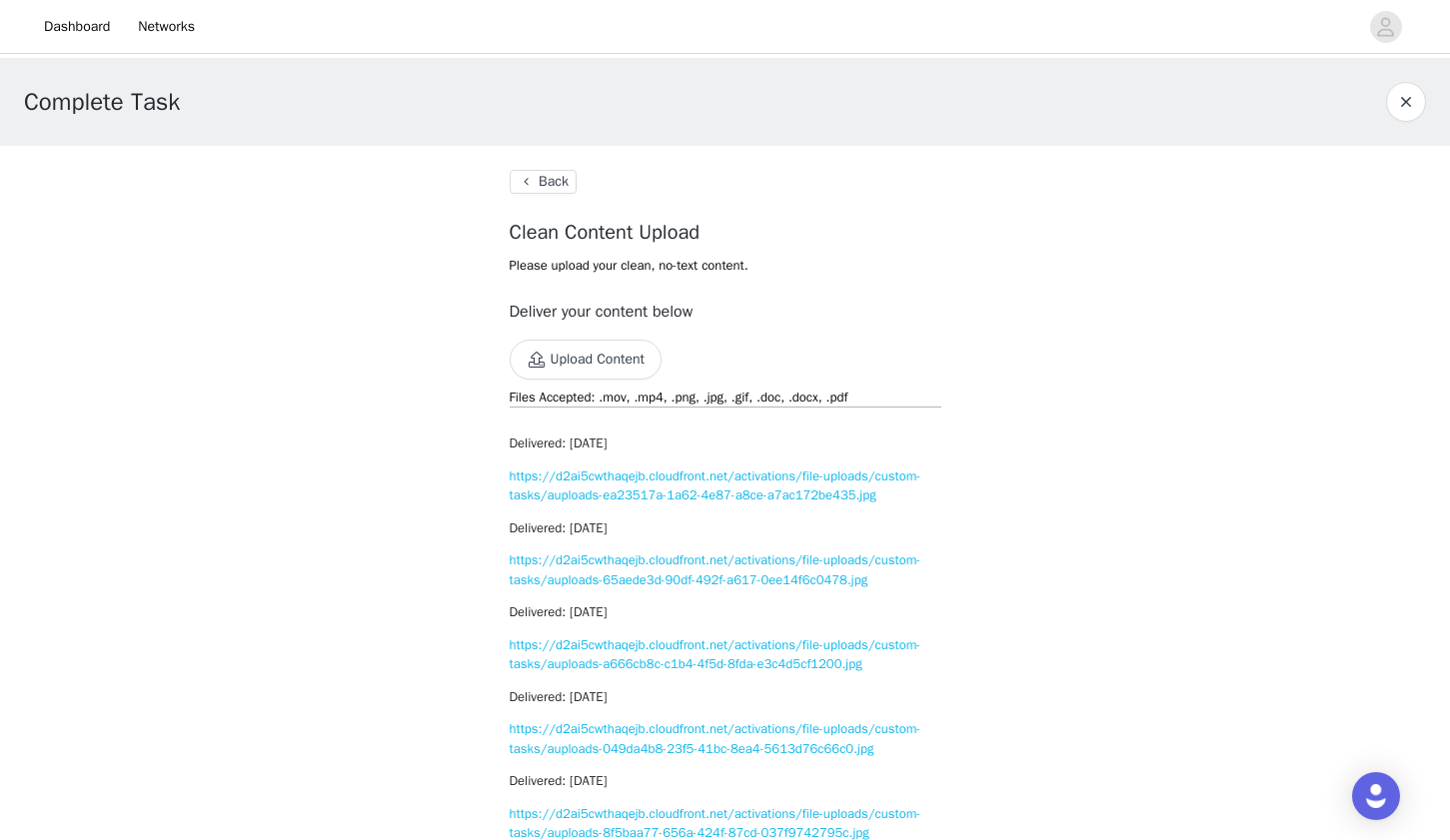 click on "Back" at bounding box center [543, 182] 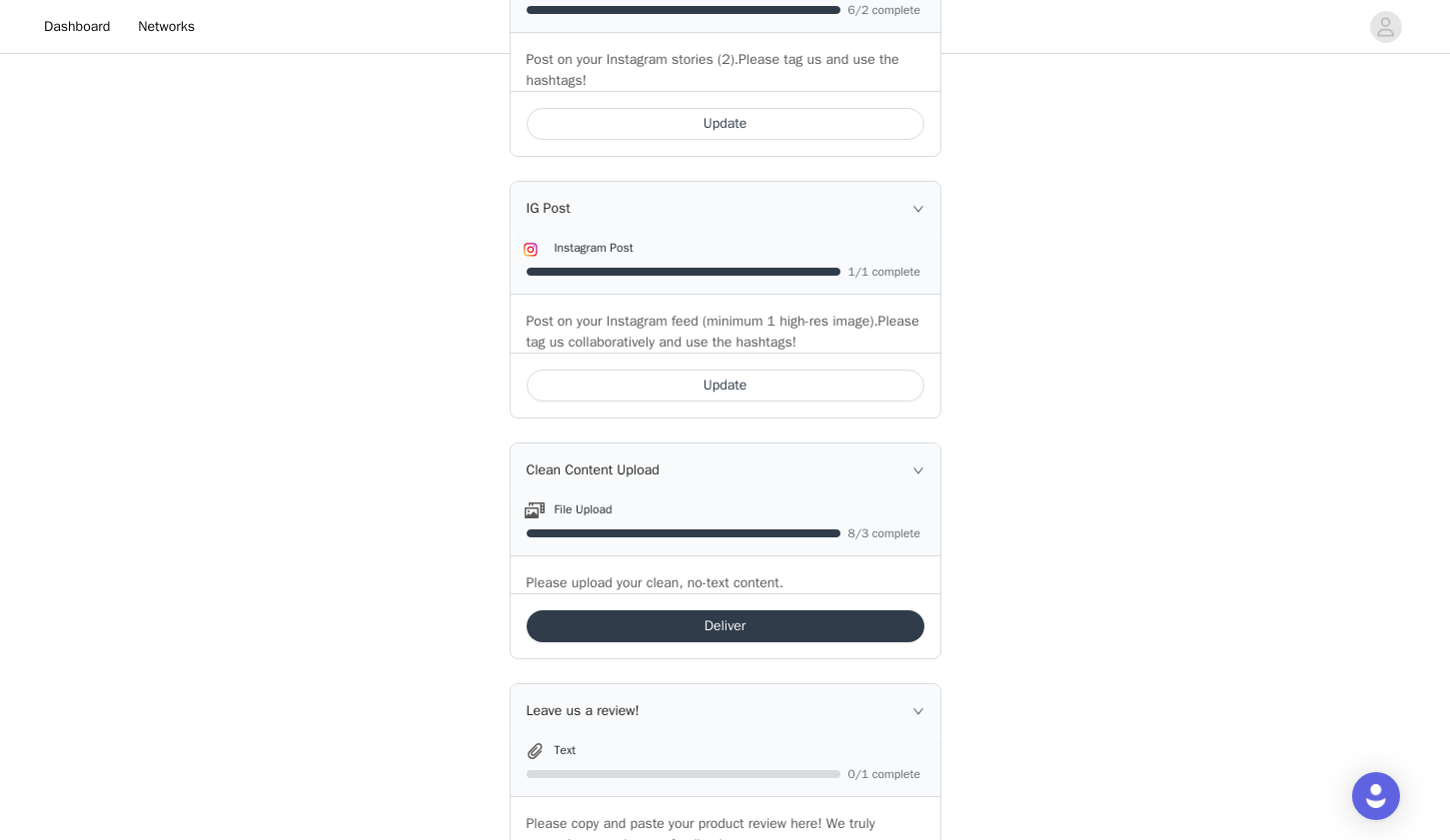 scroll, scrollTop: 906, scrollLeft: 0, axis: vertical 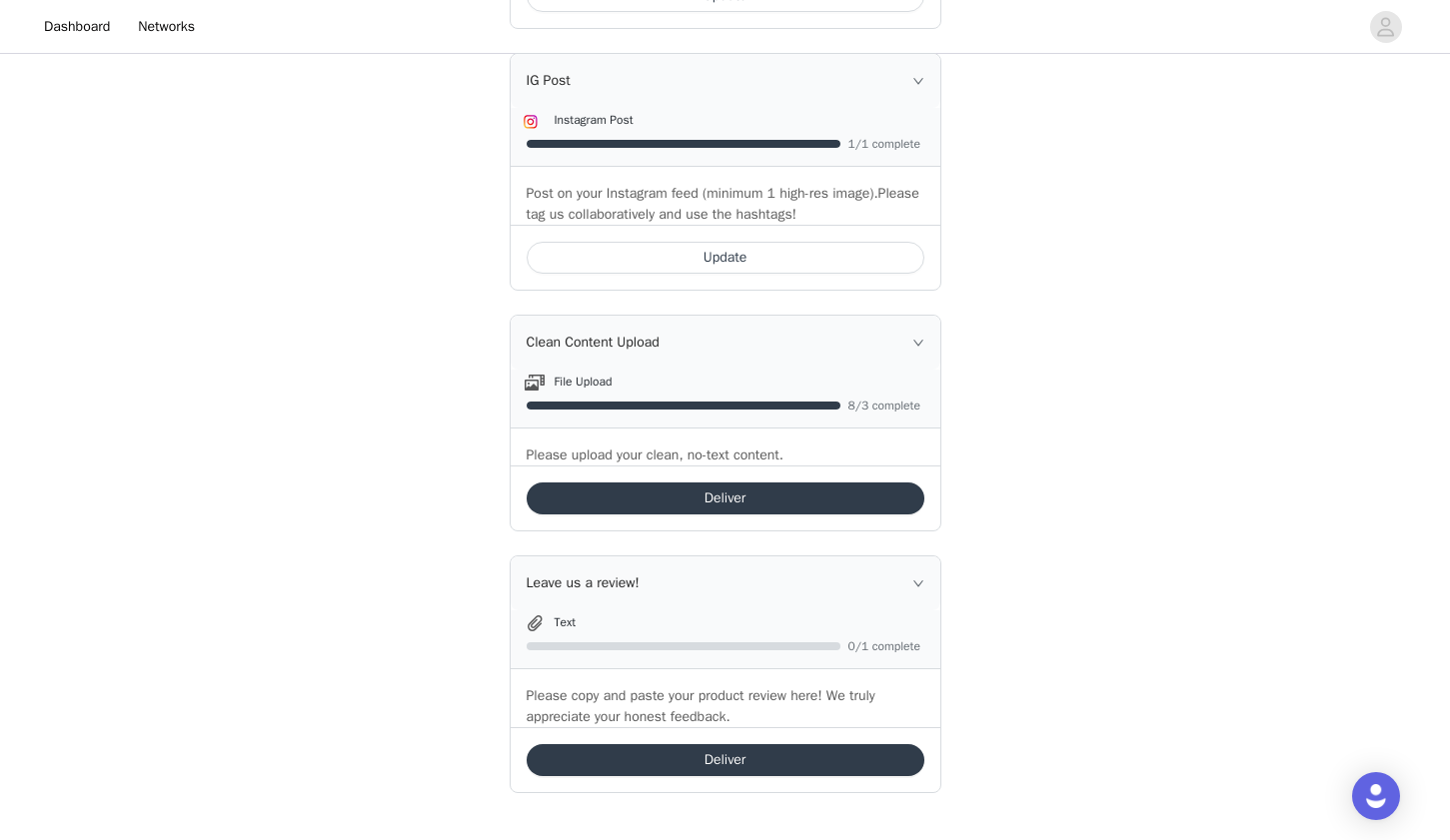 click on "Deliver" at bounding box center (725, 760) 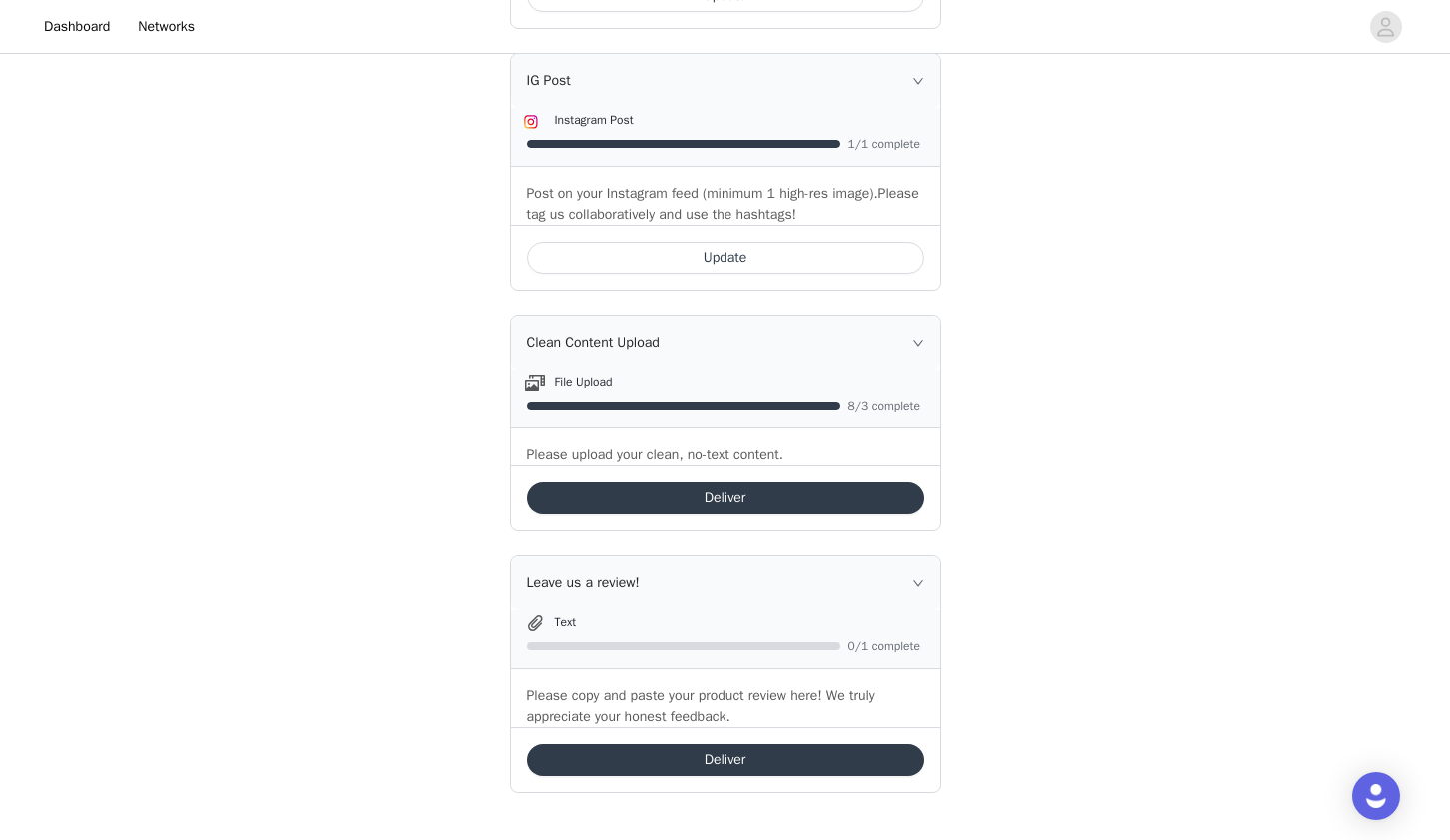 scroll, scrollTop: 0, scrollLeft: 0, axis: both 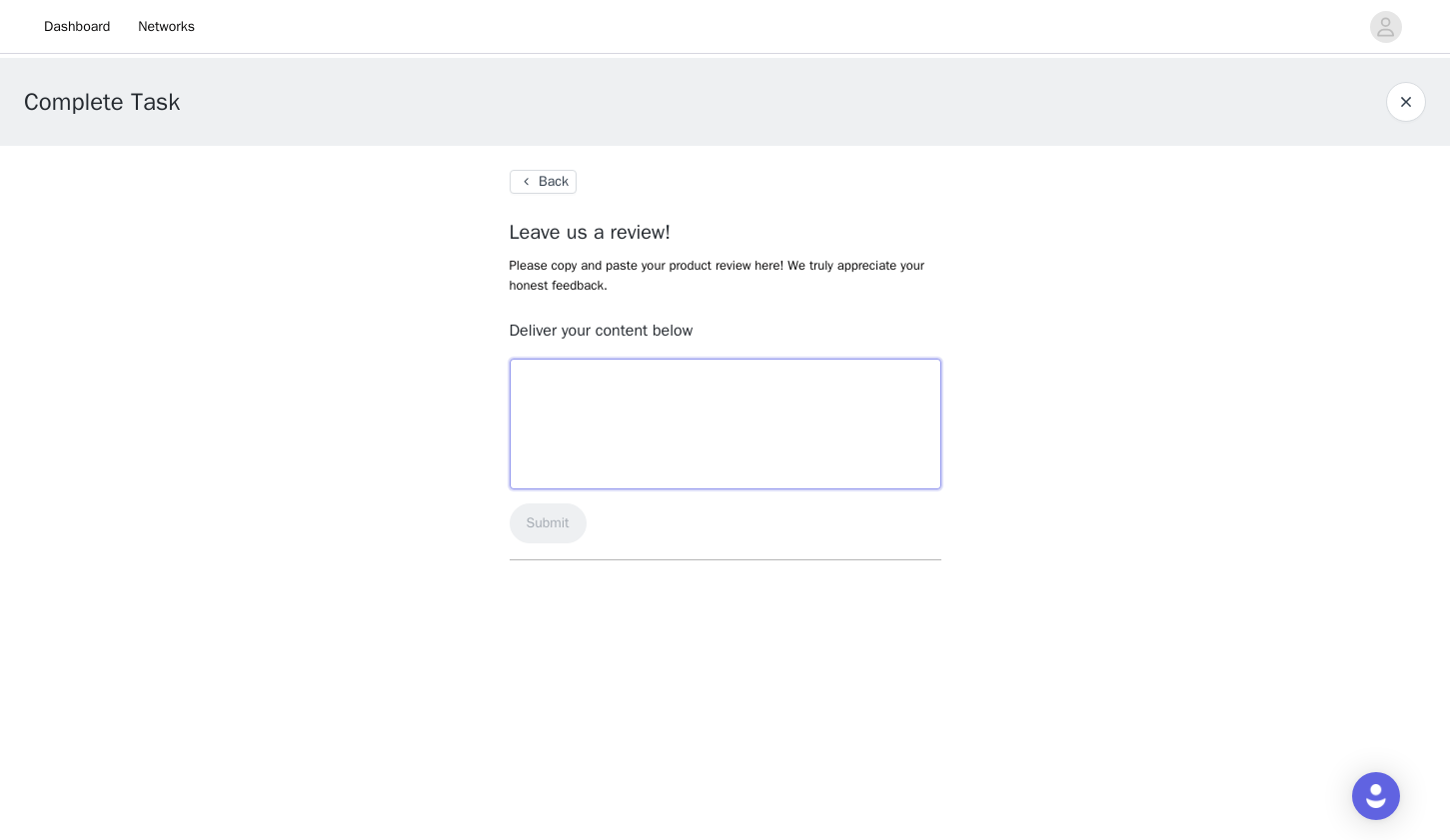click at bounding box center [725, 423] 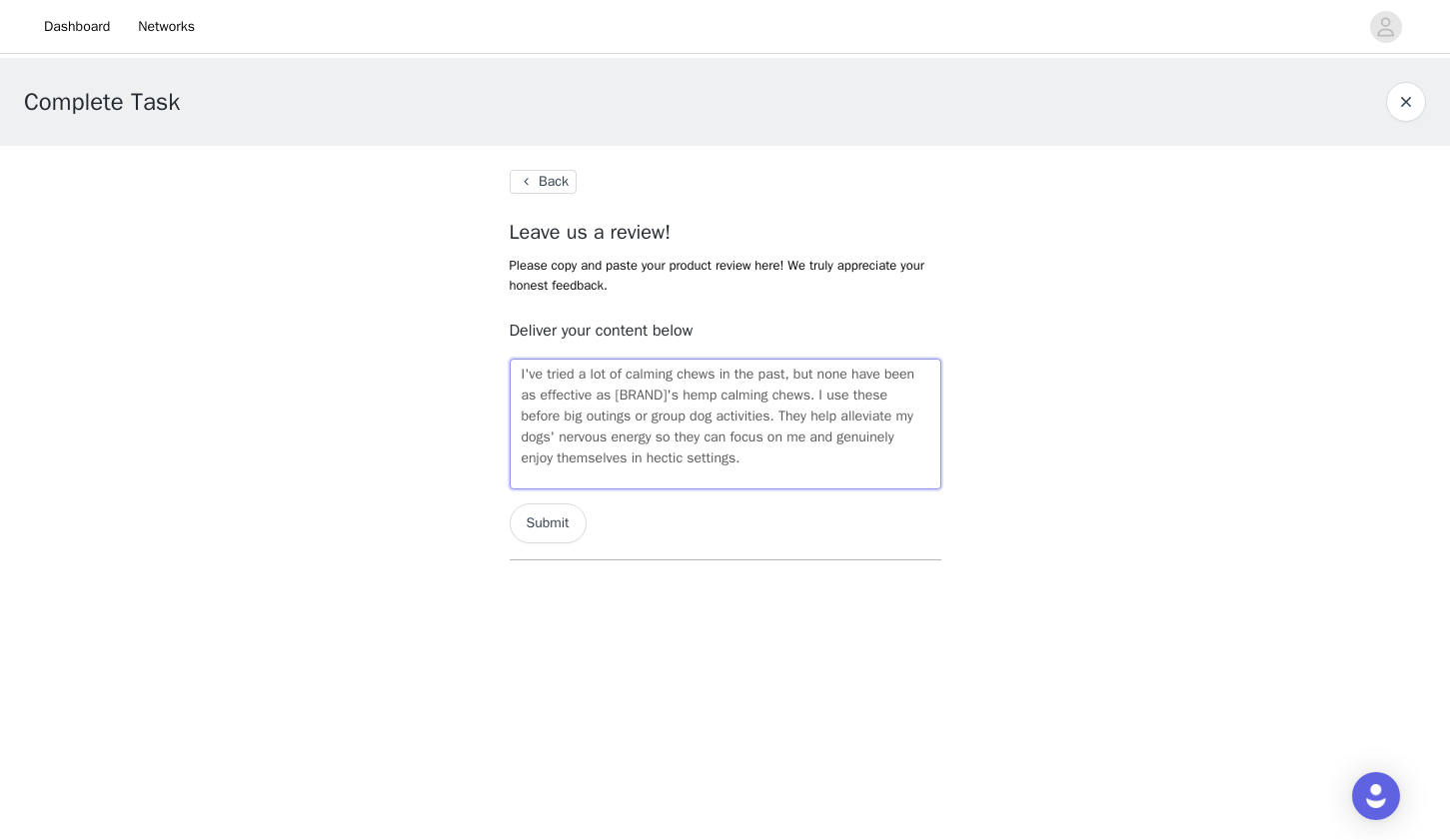 type on "I've tried a lot of calming chews in the past, but none have been as effective as [BRAND]'s hemp calming chews. I use these before big outings or group dog activities. They help alleviate my dogs' nervous energy so they can focus on me and genuinely enjoy themselves in hectic settings." 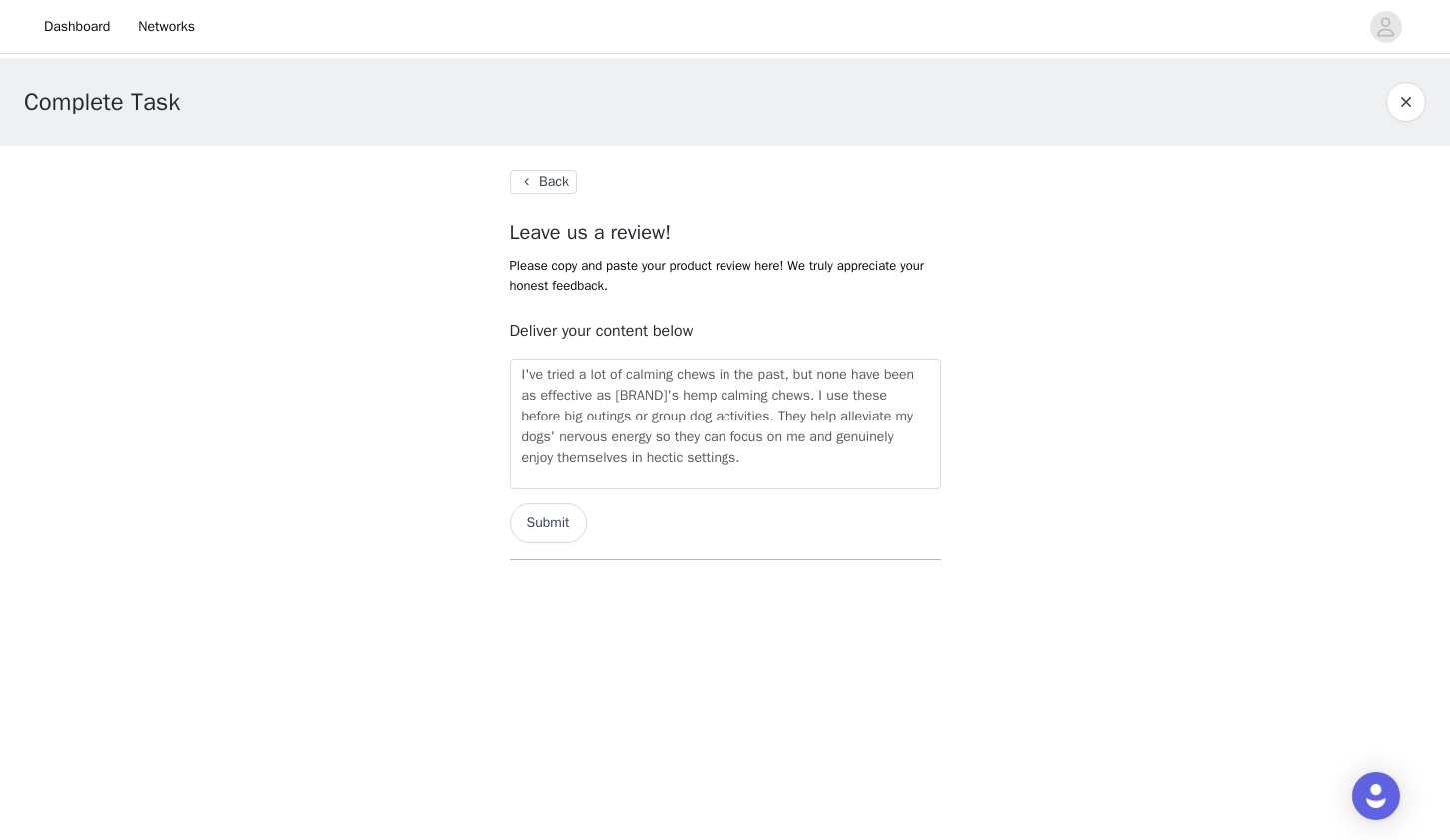 click on "Submit" at bounding box center [548, 523] 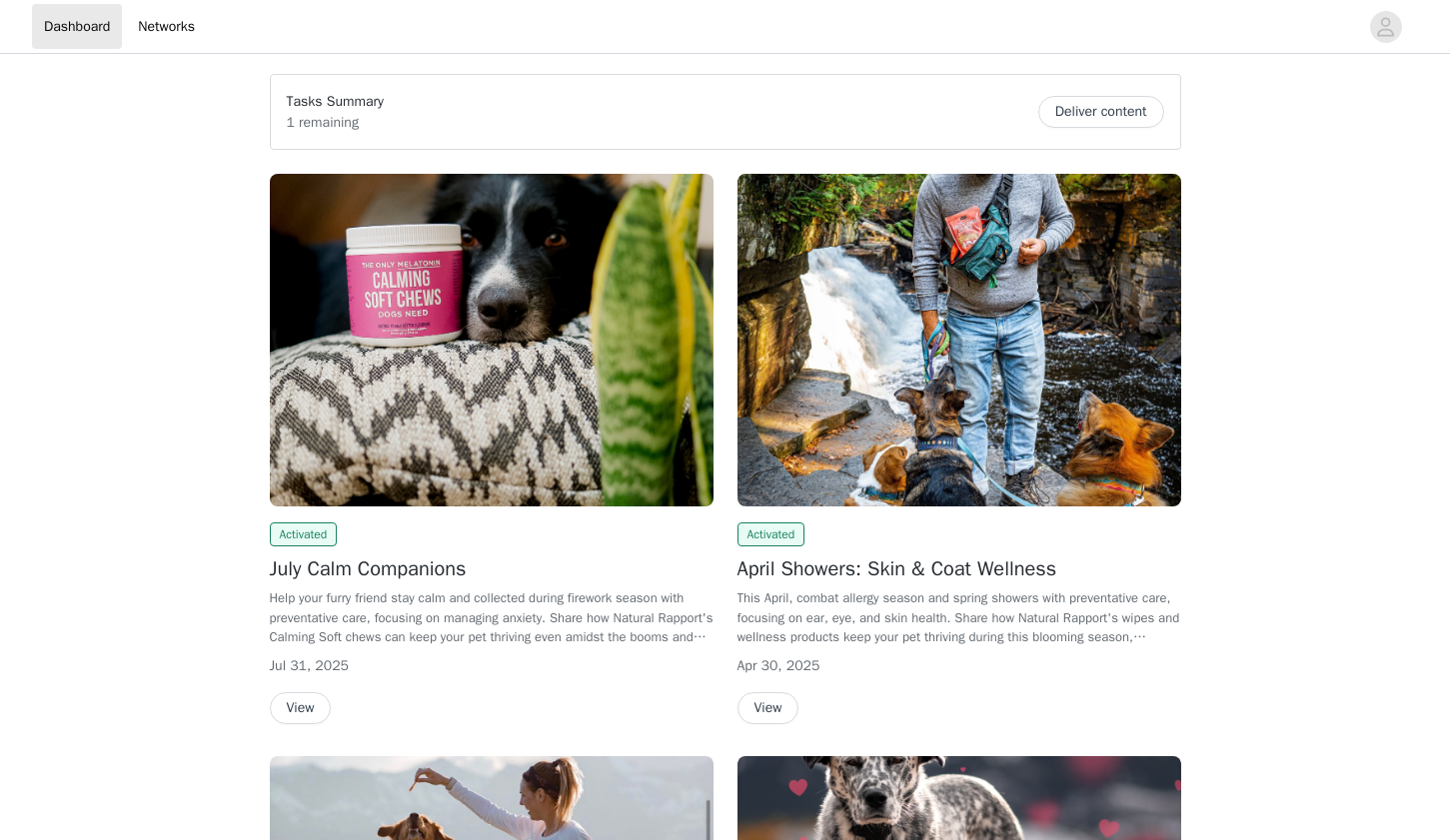 scroll, scrollTop: 0, scrollLeft: 0, axis: both 